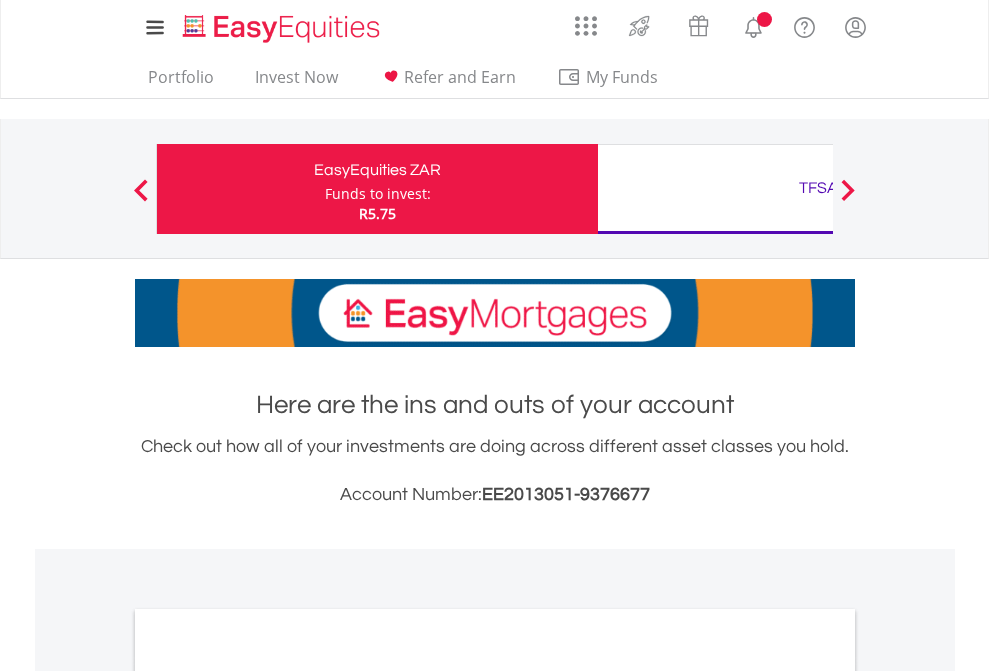 scroll, scrollTop: 0, scrollLeft: 0, axis: both 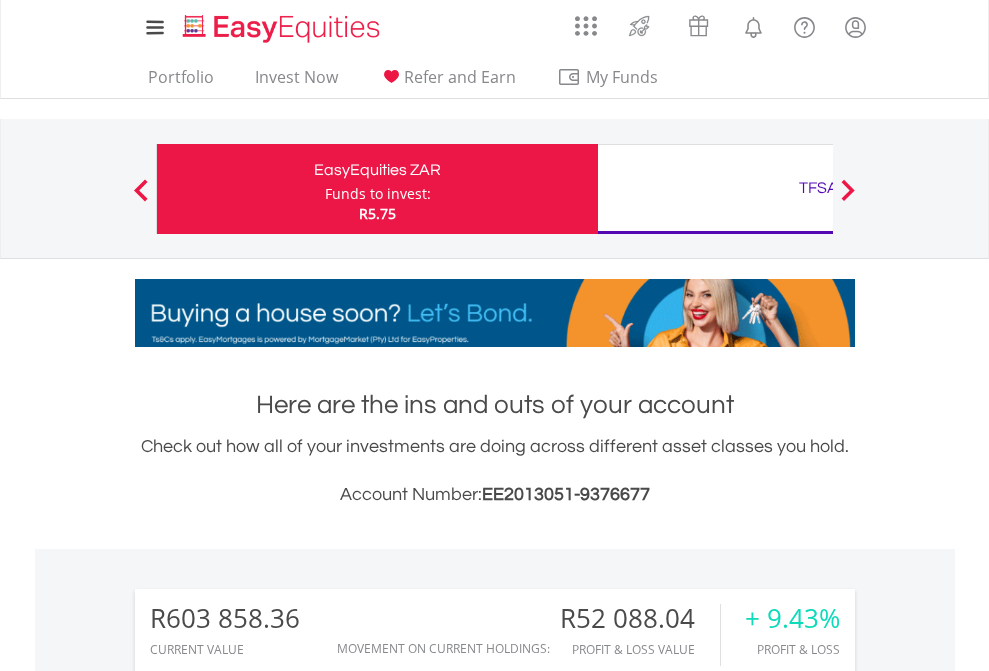click on "Funds to invest:" at bounding box center (378, 194) 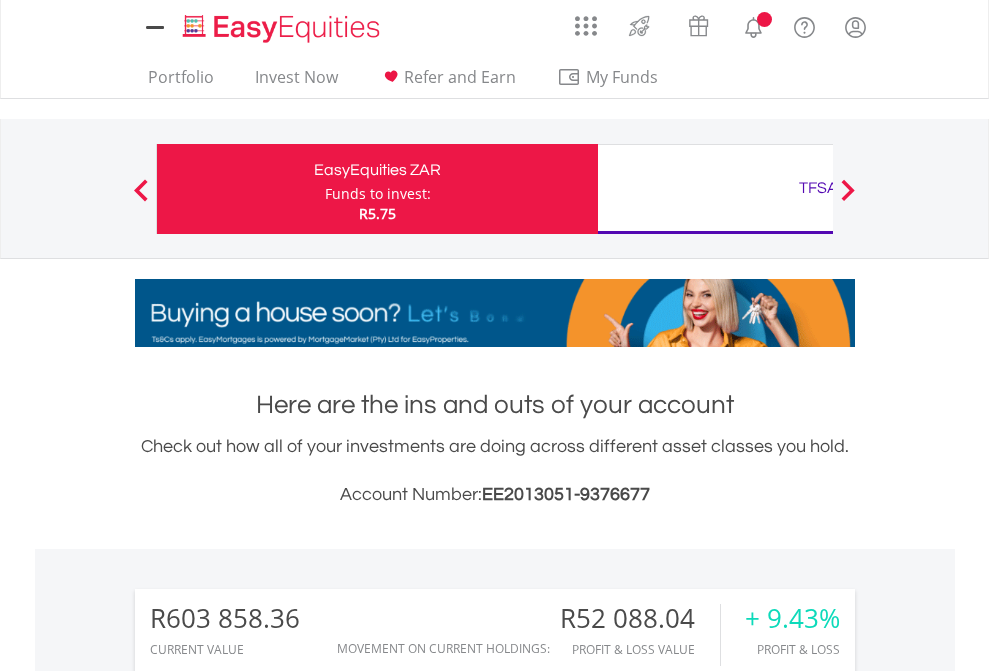 scroll, scrollTop: 0, scrollLeft: 0, axis: both 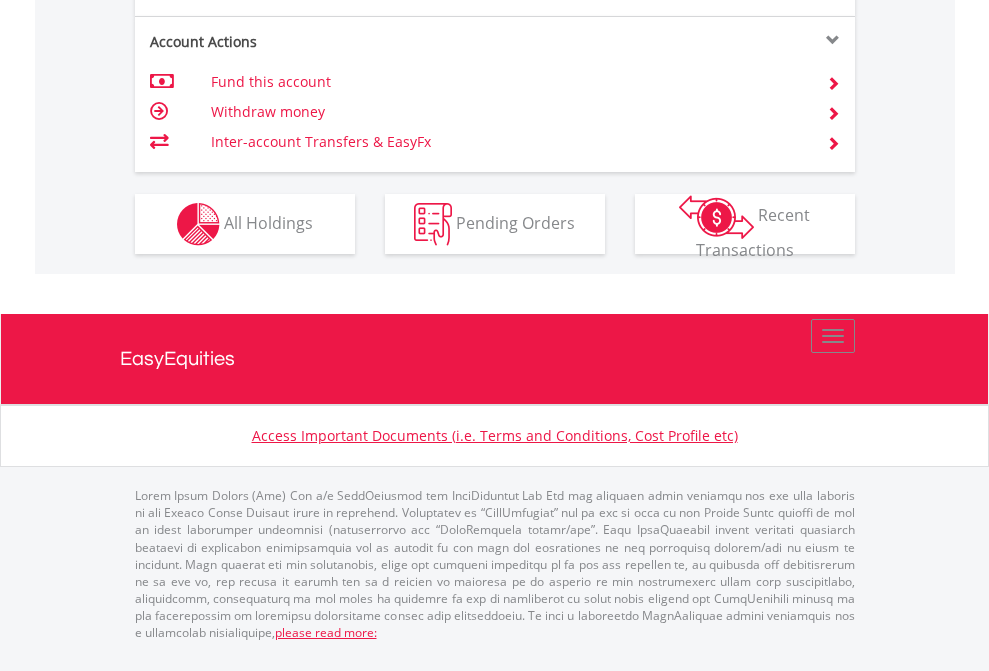 click on "Investment types" at bounding box center (706, -337) 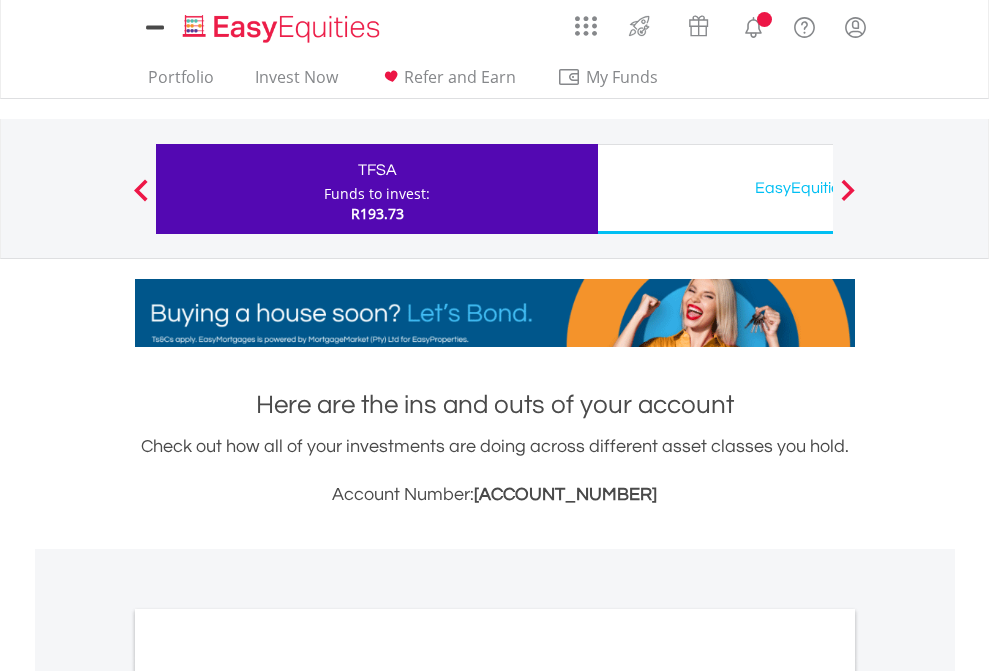 scroll, scrollTop: 0, scrollLeft: 0, axis: both 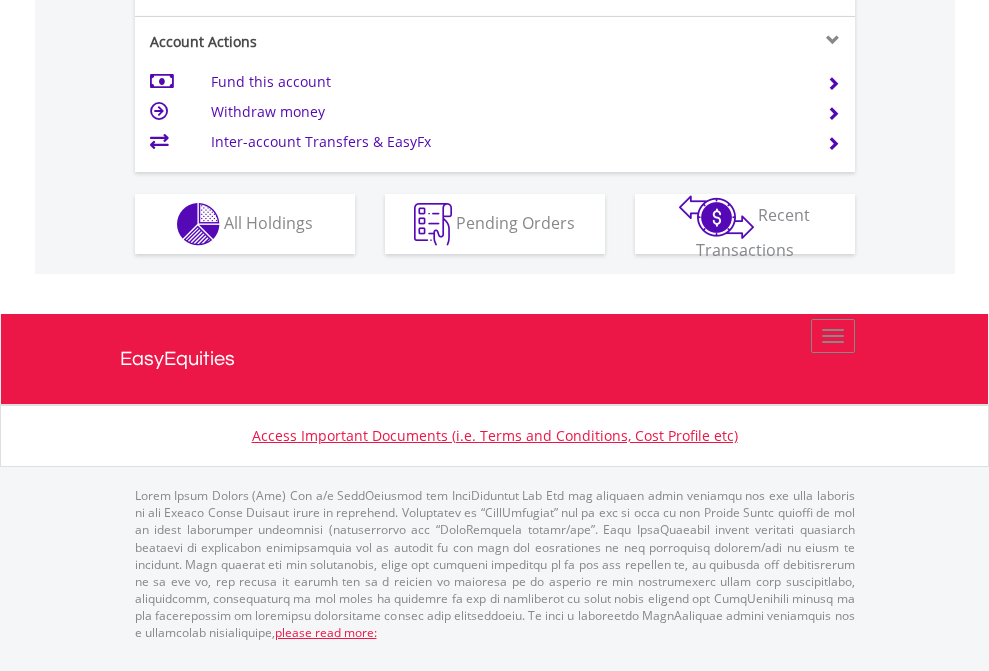 click on "Investment types" at bounding box center [706, -337] 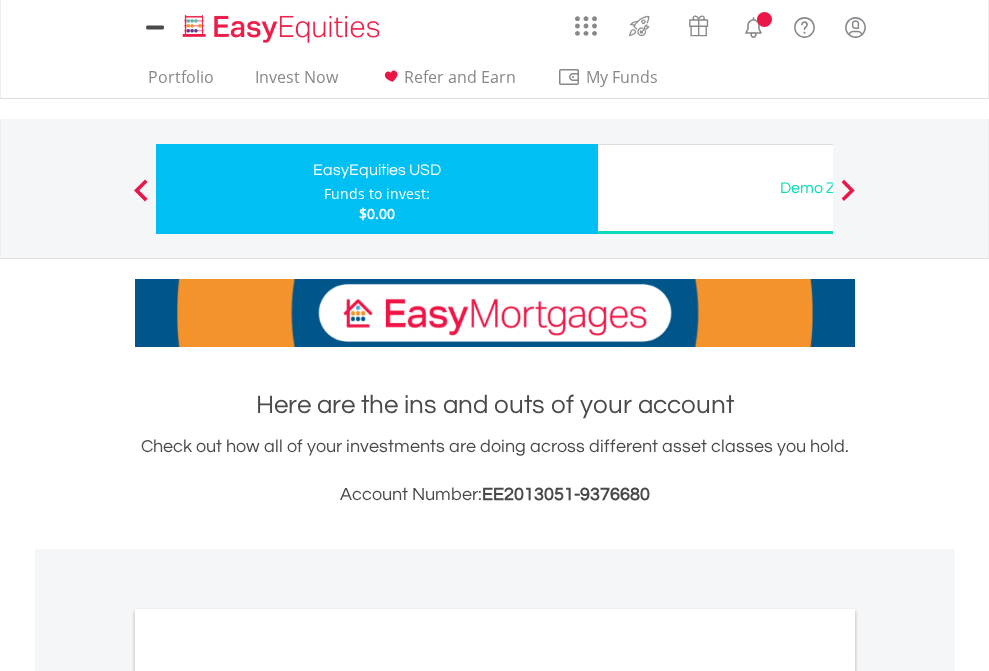 scroll, scrollTop: 0, scrollLeft: 0, axis: both 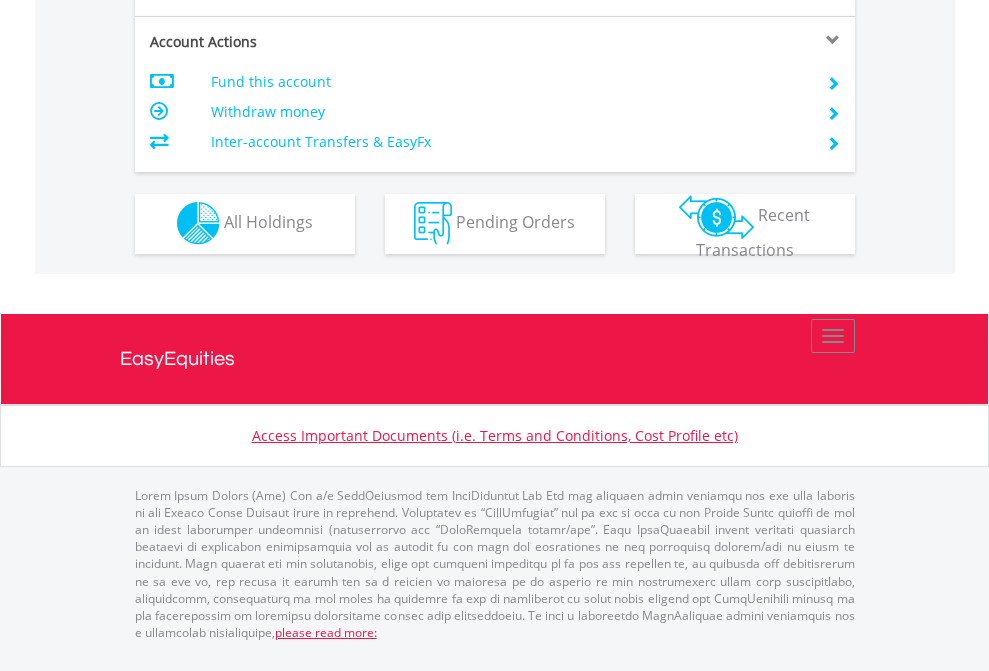 click on "Investment types" at bounding box center [706, -353] 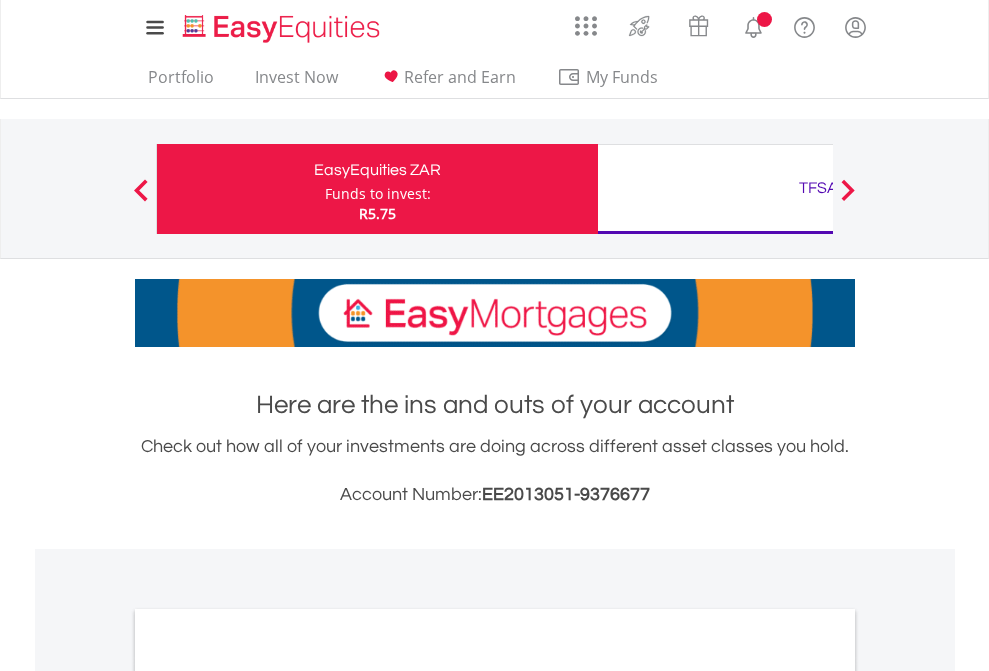 scroll, scrollTop: 0, scrollLeft: 0, axis: both 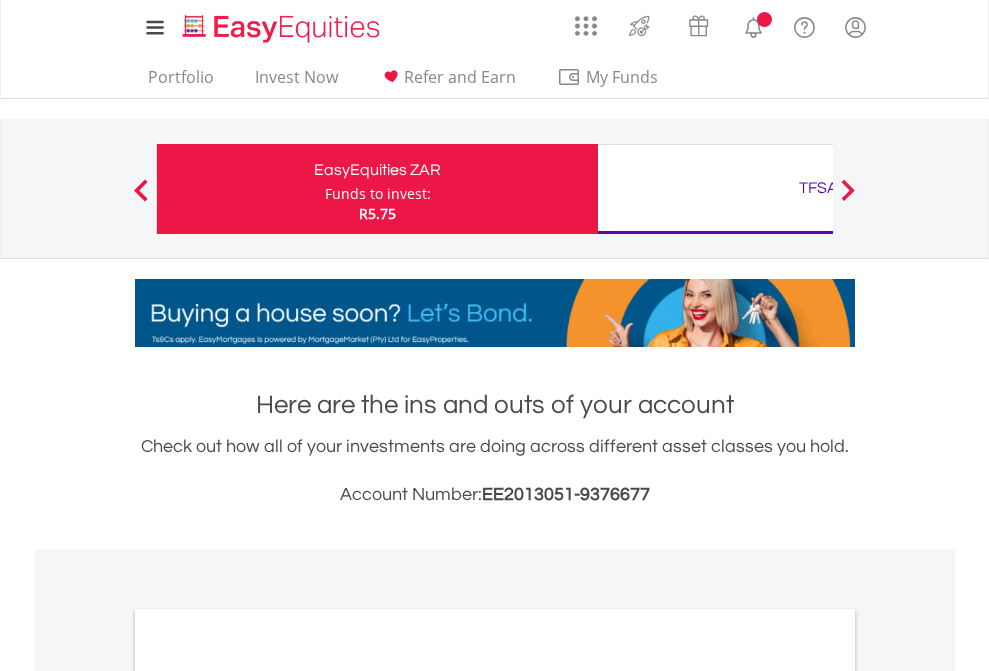 click on "All Holdings" at bounding box center (268, 1096) 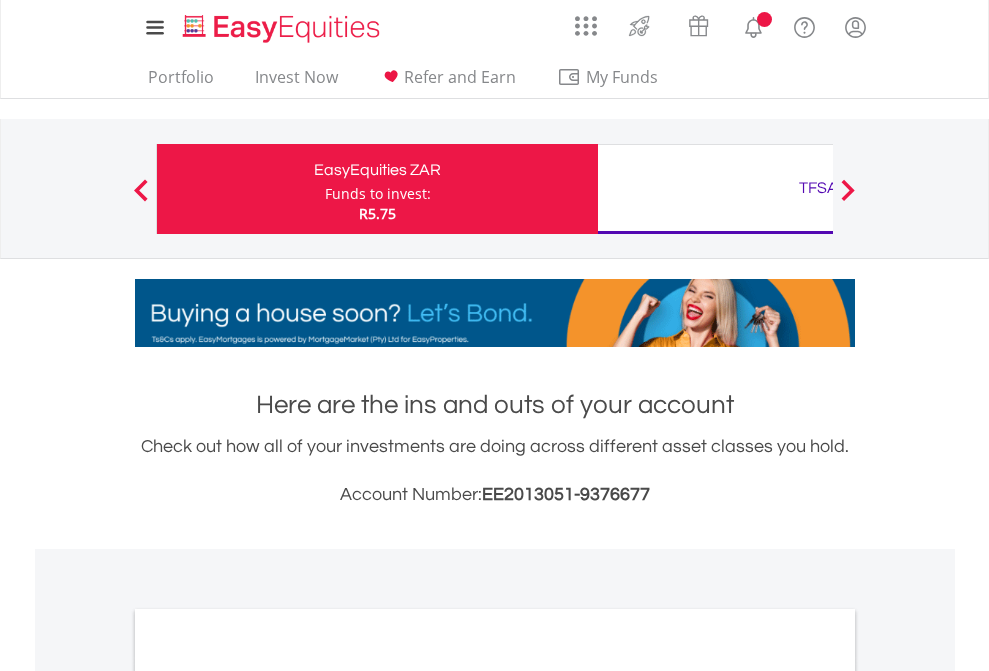 scroll, scrollTop: 1202, scrollLeft: 0, axis: vertical 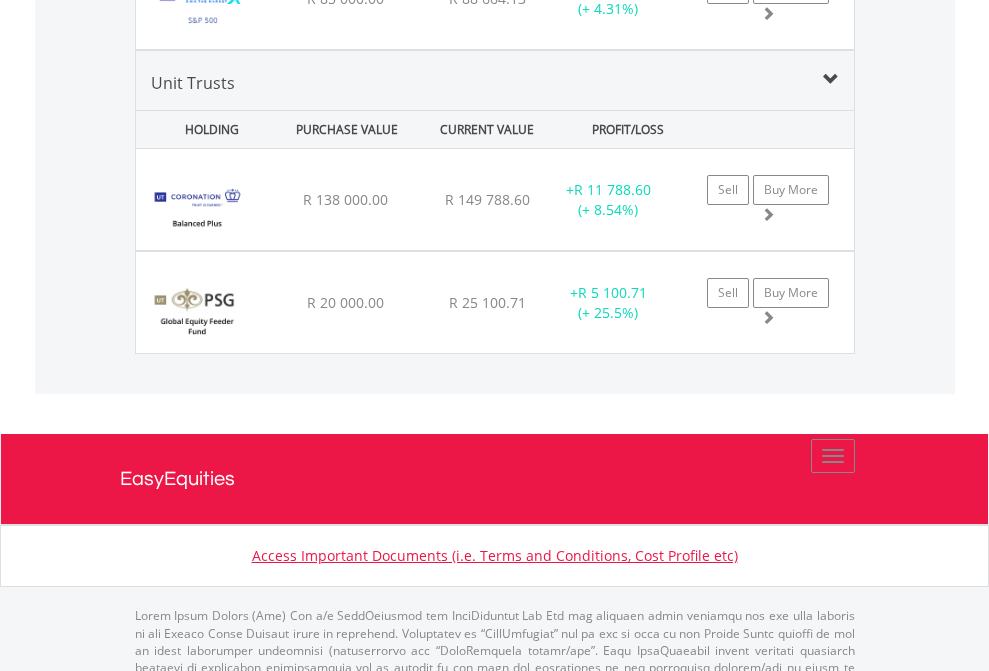 click on "TFSA" at bounding box center [818, -2156] 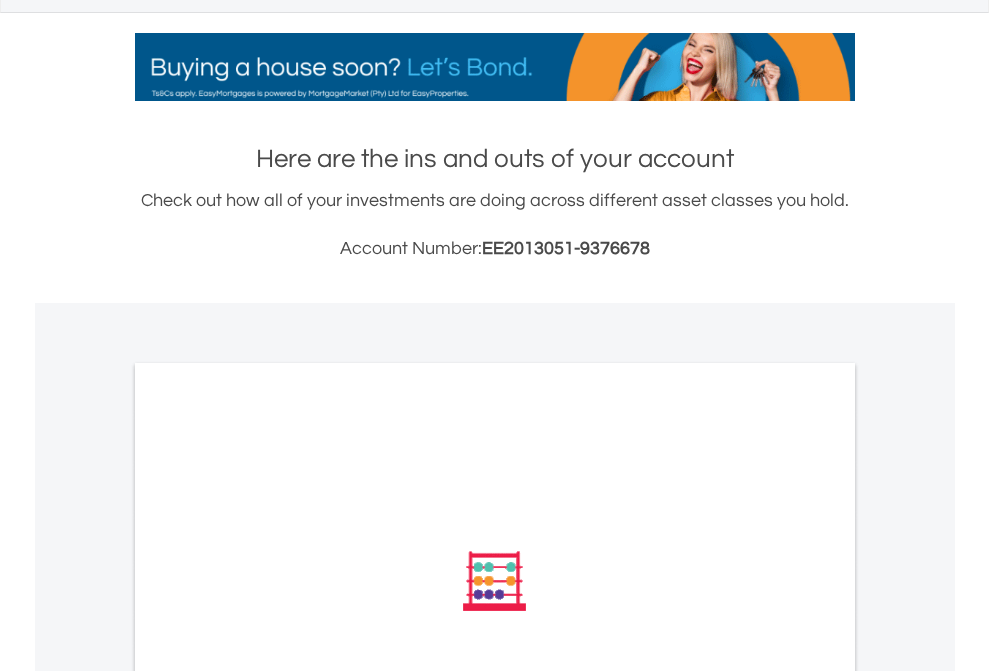 click on "All Holdings" at bounding box center (268, 850) 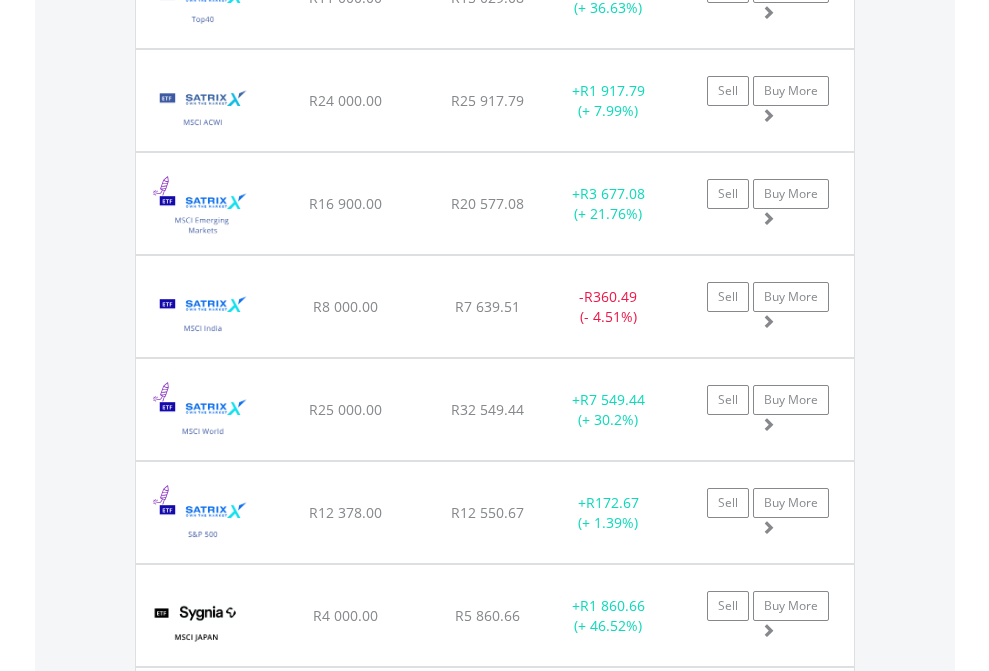 scroll, scrollTop: 2345, scrollLeft: 0, axis: vertical 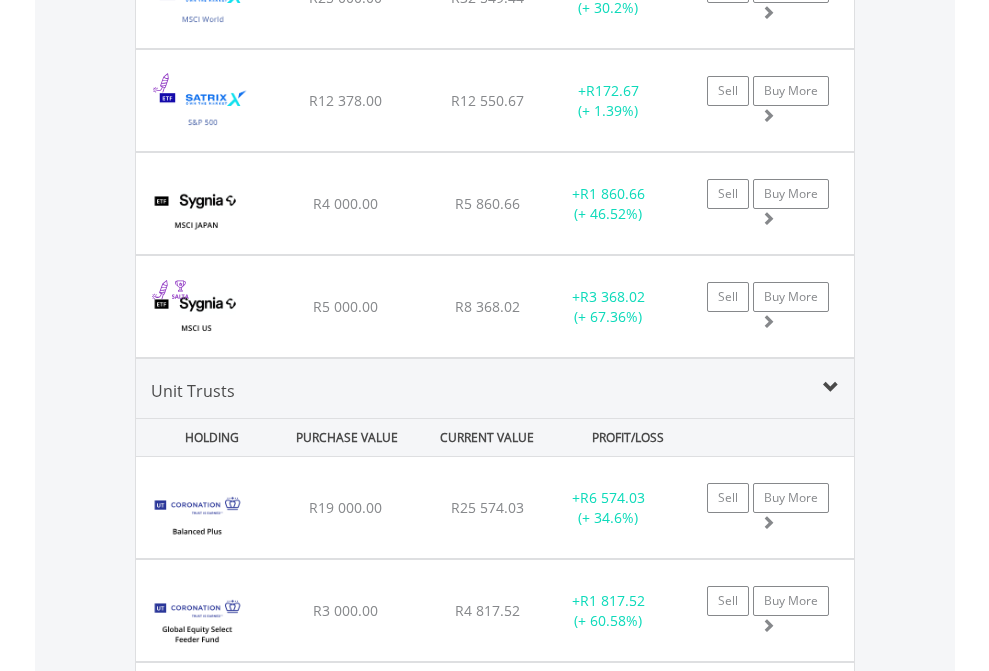 click on "EasyEquities USD" at bounding box center [818, -2157] 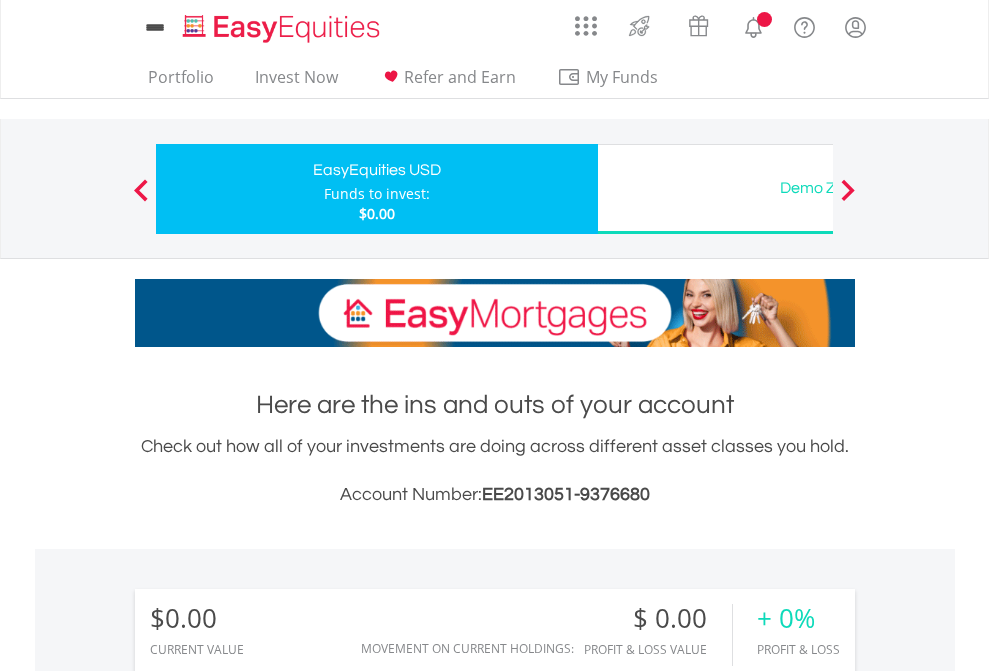 scroll, scrollTop: 1486, scrollLeft: 0, axis: vertical 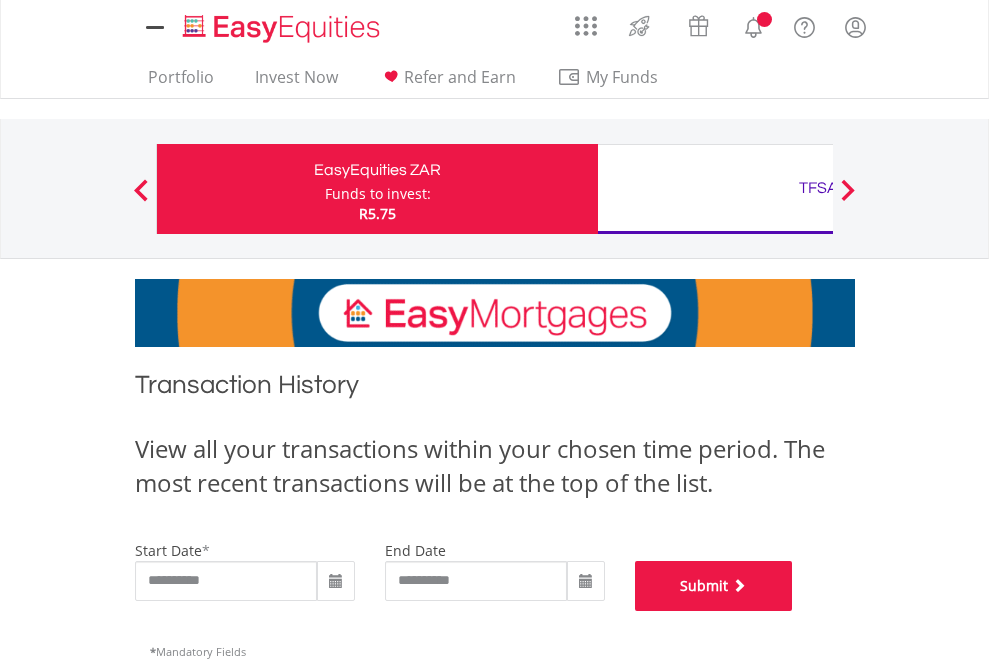 click on "Submit" at bounding box center (714, 586) 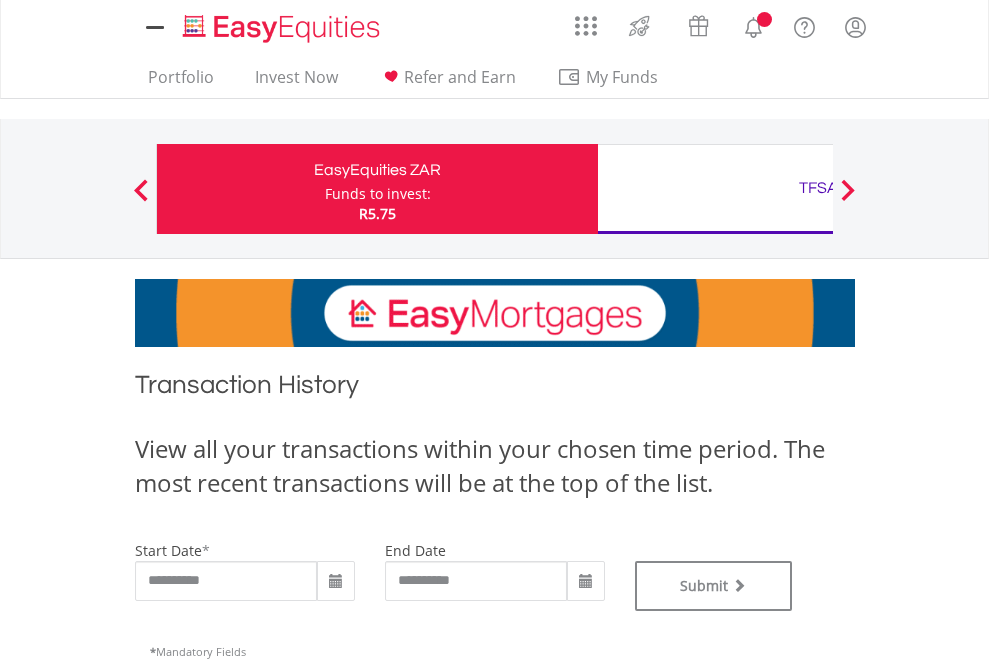 scroll, scrollTop: 0, scrollLeft: 0, axis: both 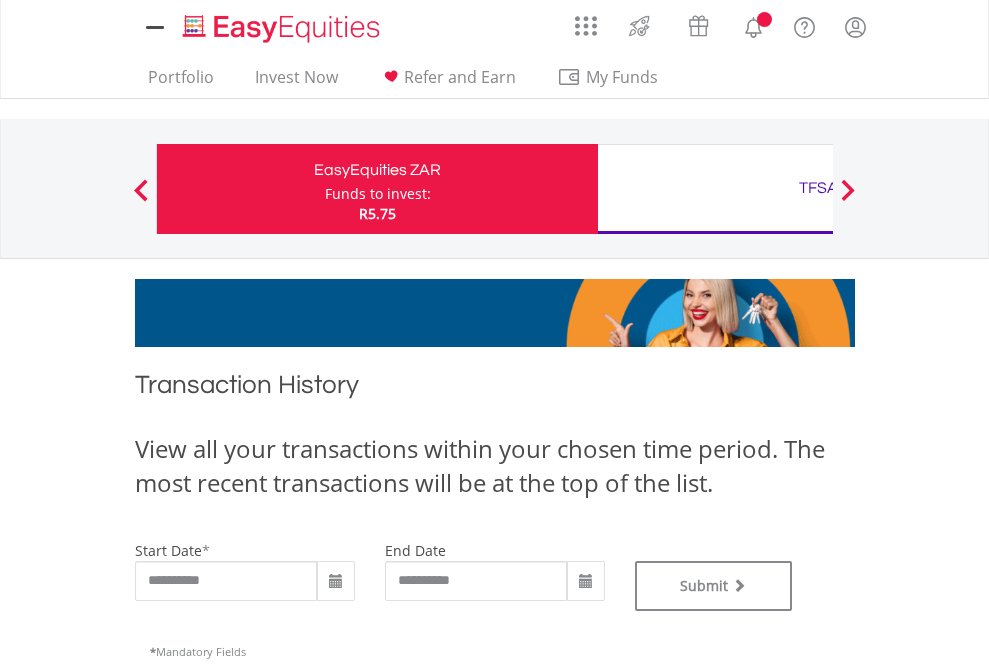 click on "TFSA" at bounding box center [818, 188] 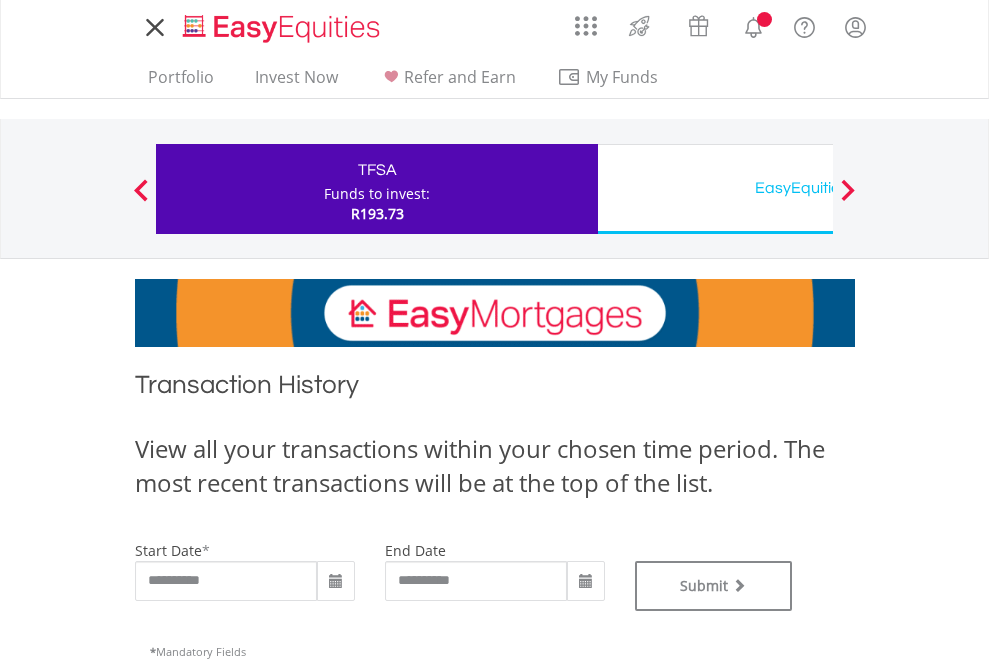 scroll, scrollTop: 0, scrollLeft: 0, axis: both 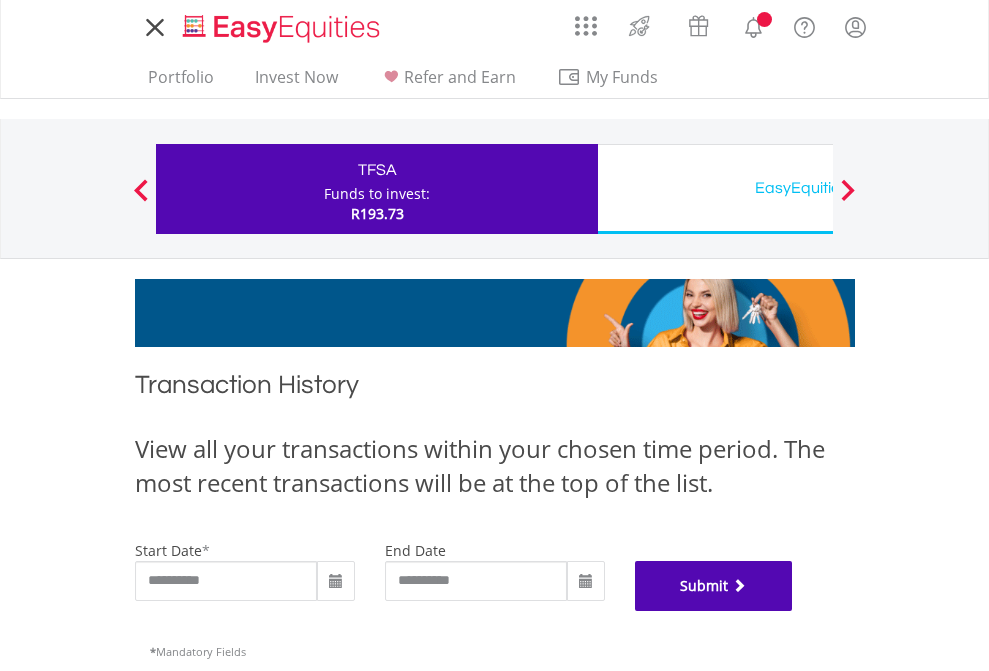 click on "Submit" at bounding box center [714, 586] 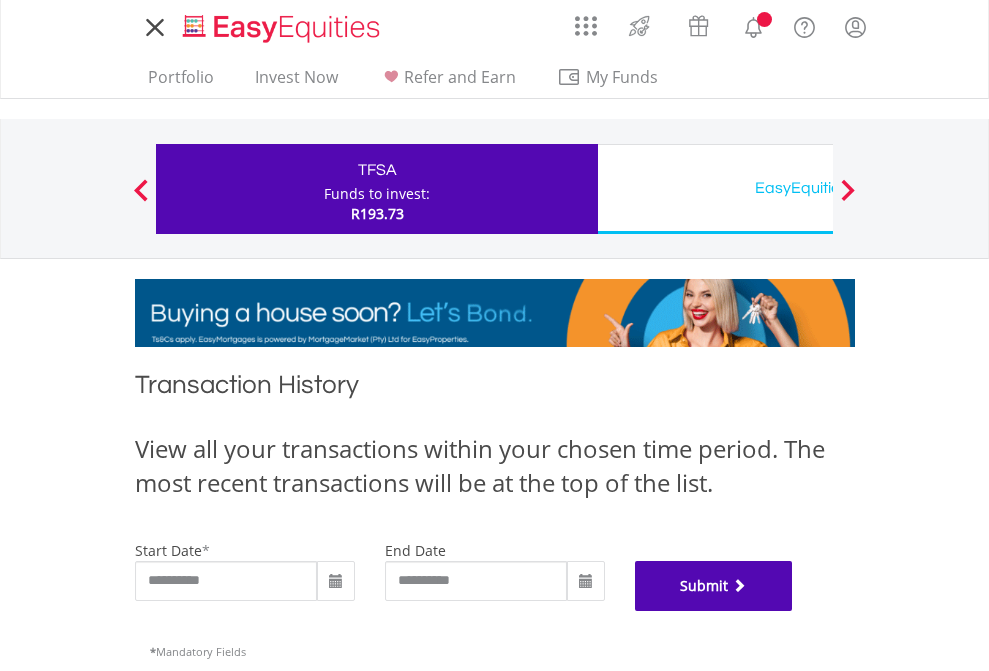 scroll, scrollTop: 811, scrollLeft: 0, axis: vertical 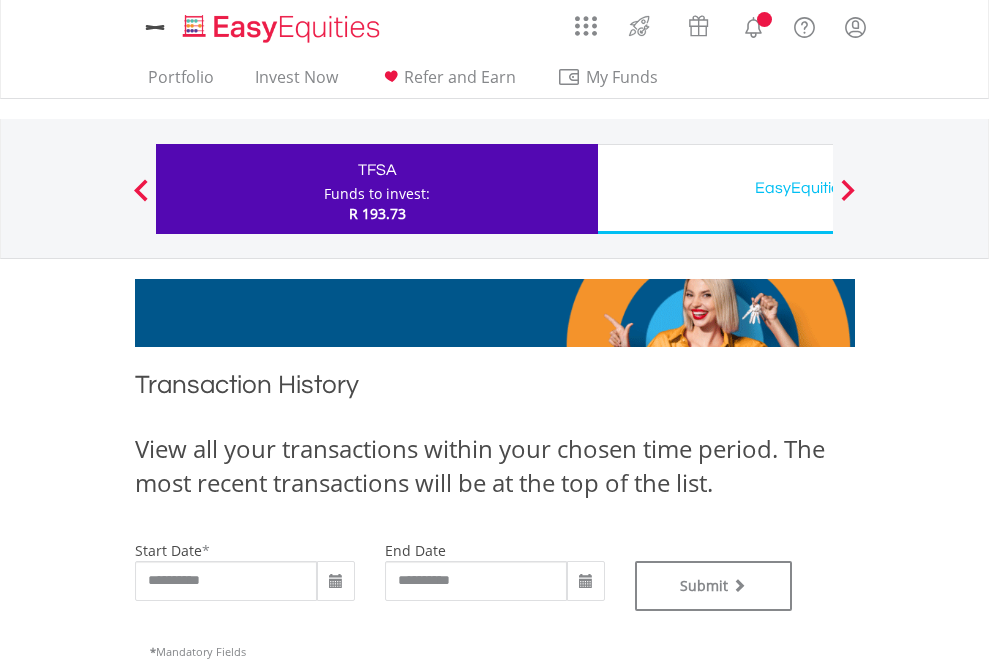click on "EasyEquities USD" at bounding box center (818, 188) 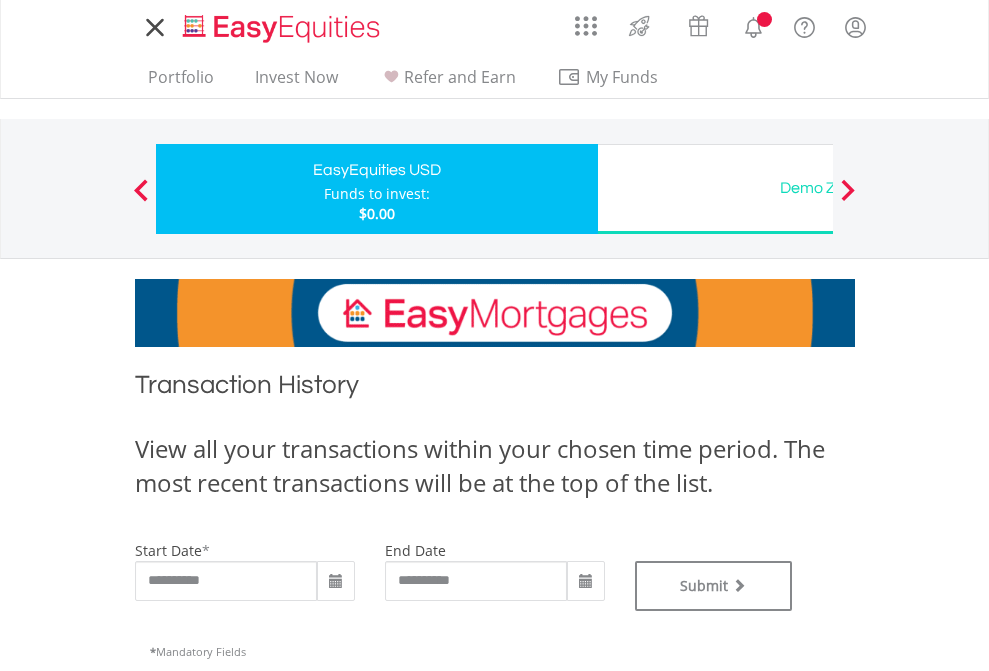 scroll, scrollTop: 0, scrollLeft: 0, axis: both 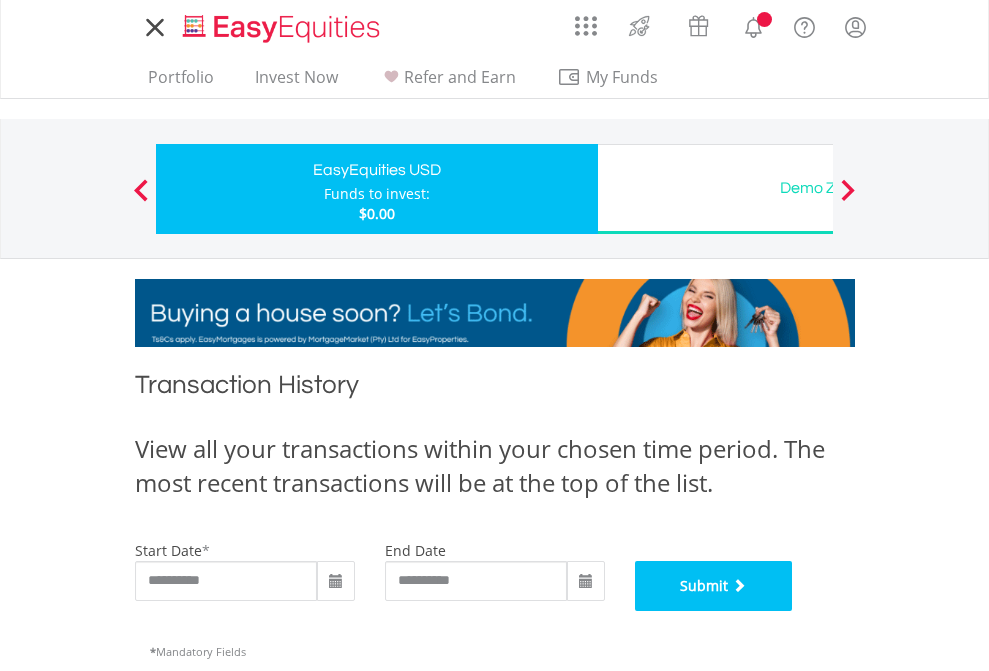 click on "Submit" at bounding box center (714, 586) 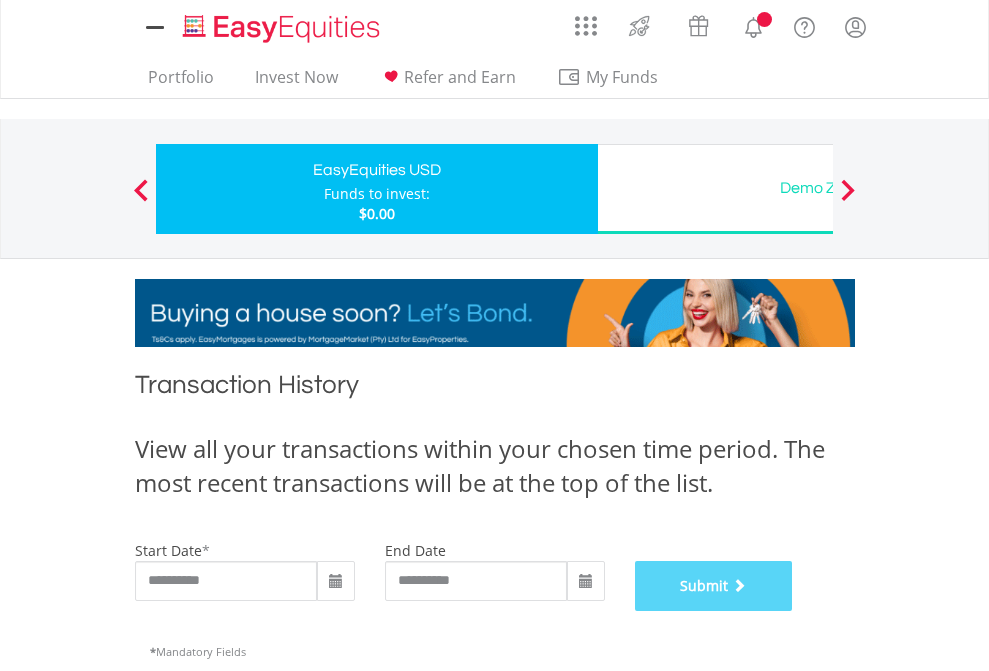 scroll, scrollTop: 811, scrollLeft: 0, axis: vertical 